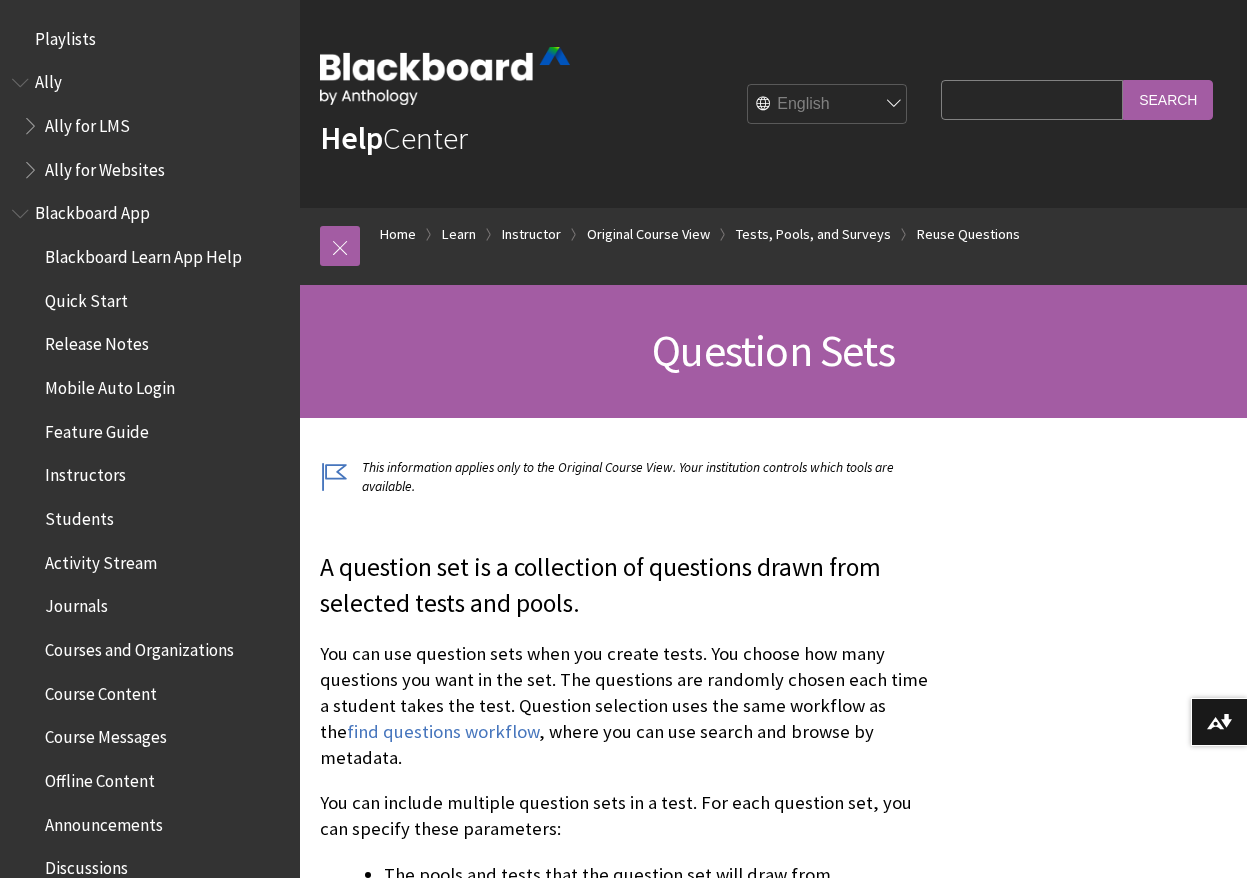scroll, scrollTop: 296, scrollLeft: 0, axis: vertical 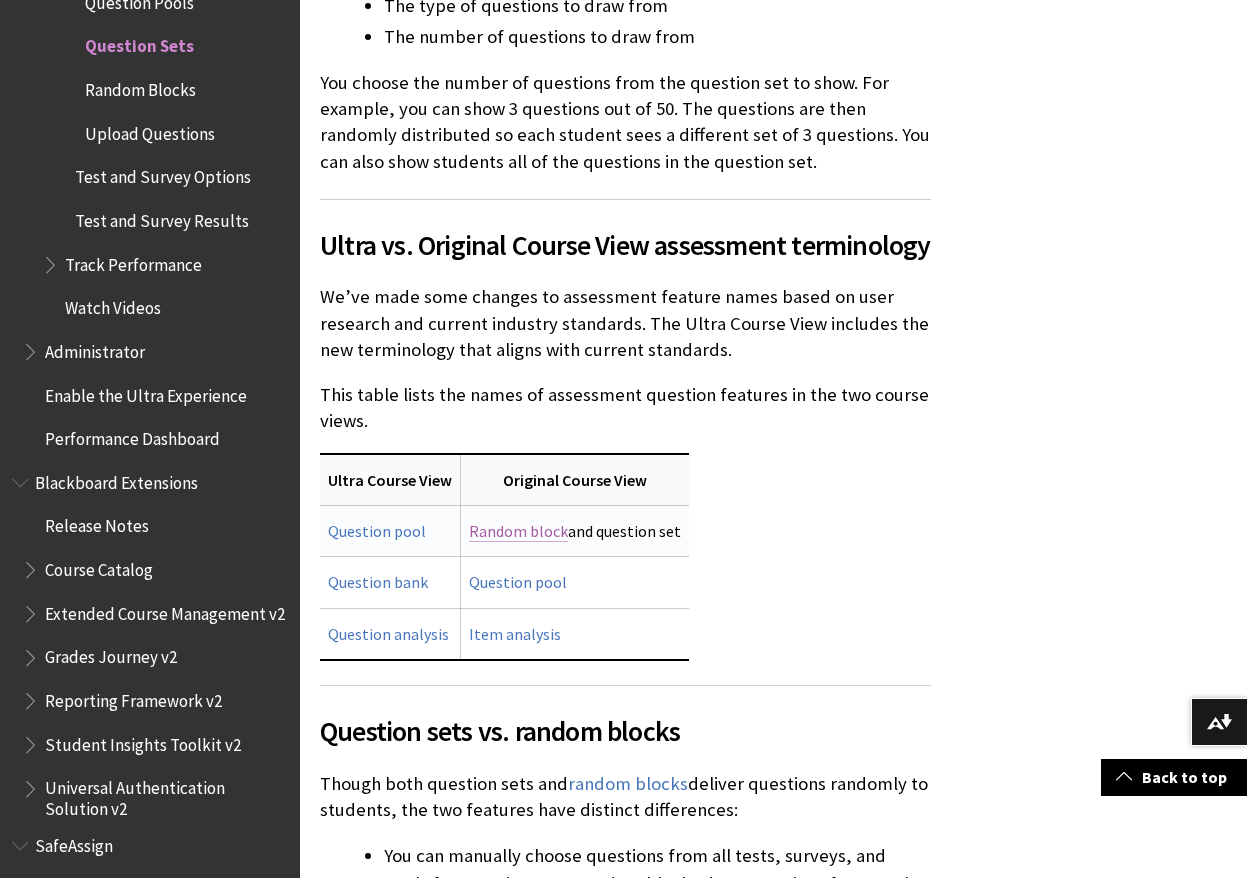 click on "Random block" at bounding box center (518, 531) 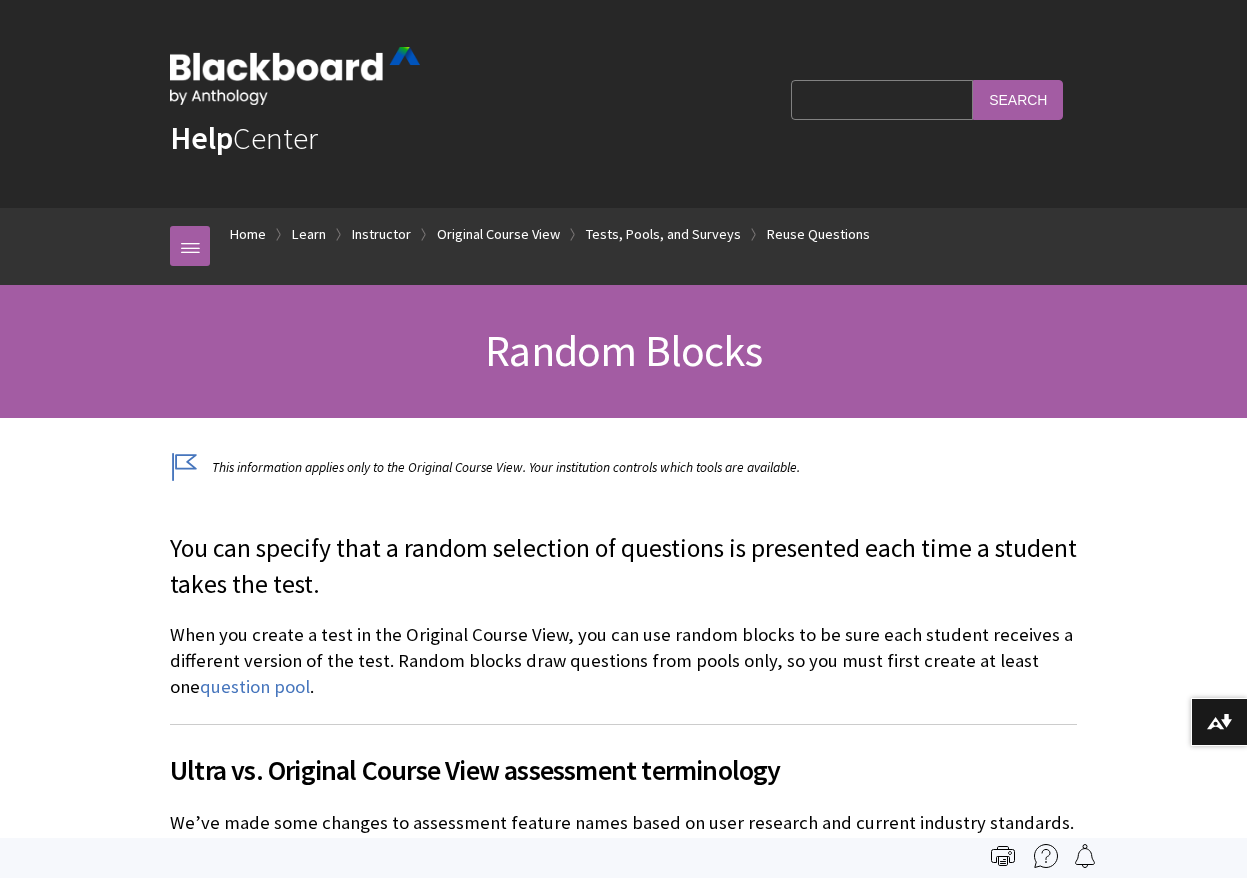 scroll, scrollTop: 0, scrollLeft: 0, axis: both 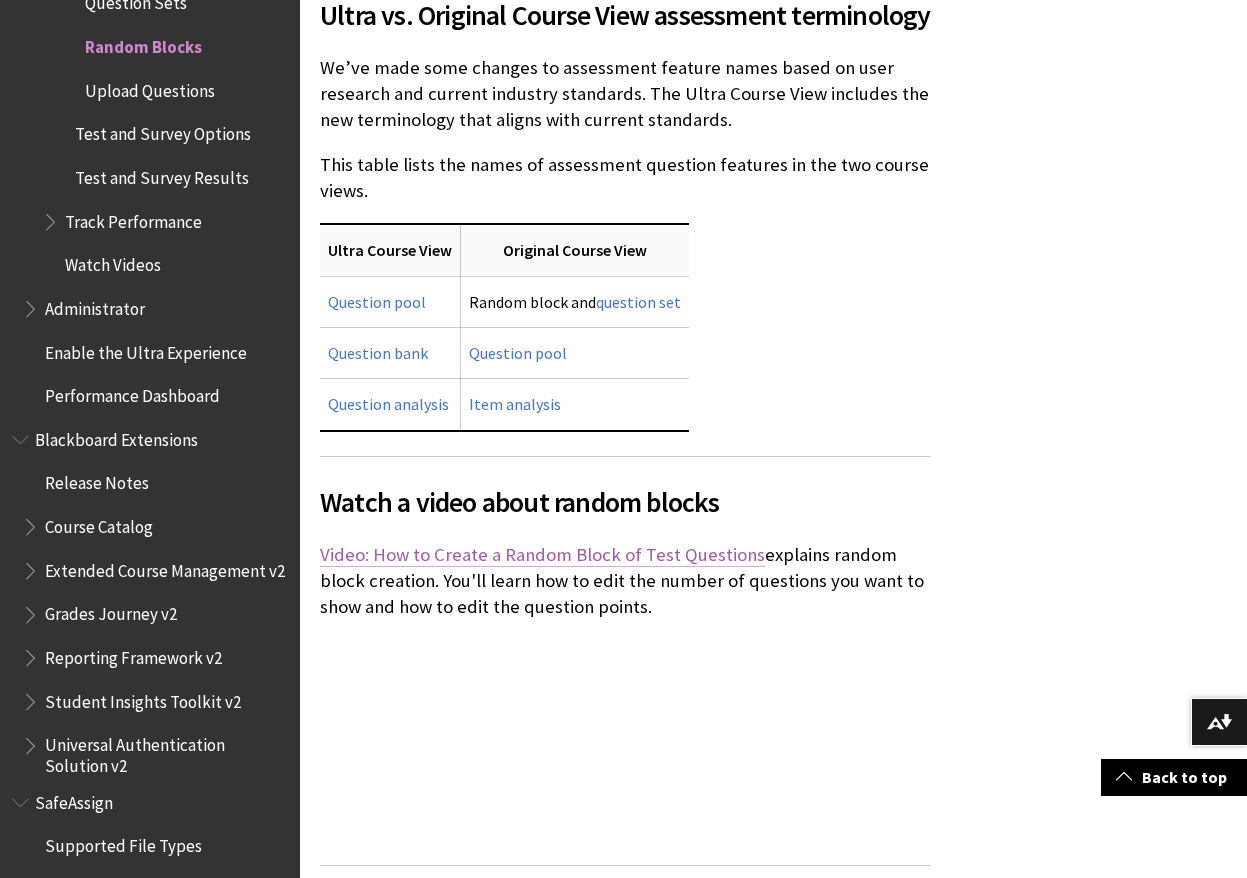 click on "Video: How to Create a Random Block of Test Questions" at bounding box center [542, 555] 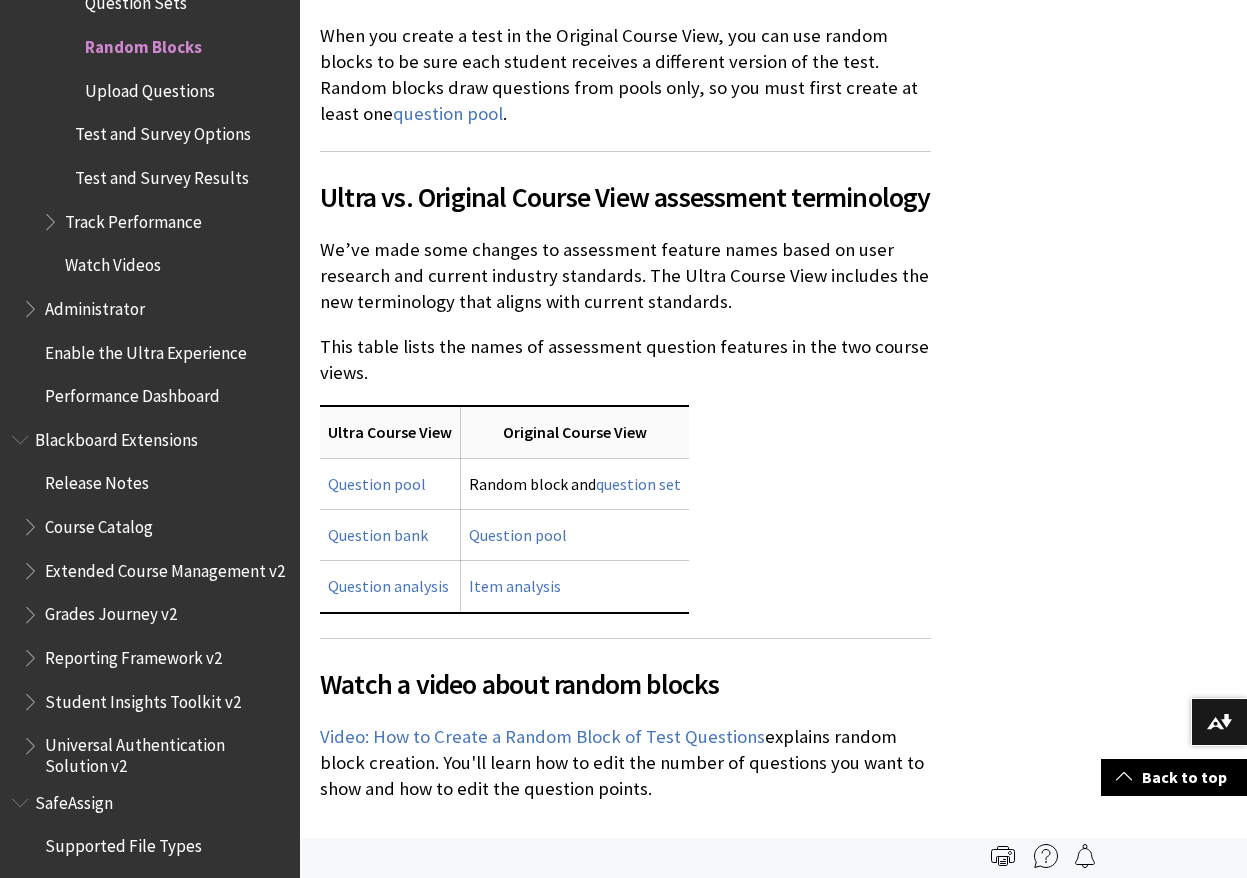 scroll, scrollTop: 600, scrollLeft: 0, axis: vertical 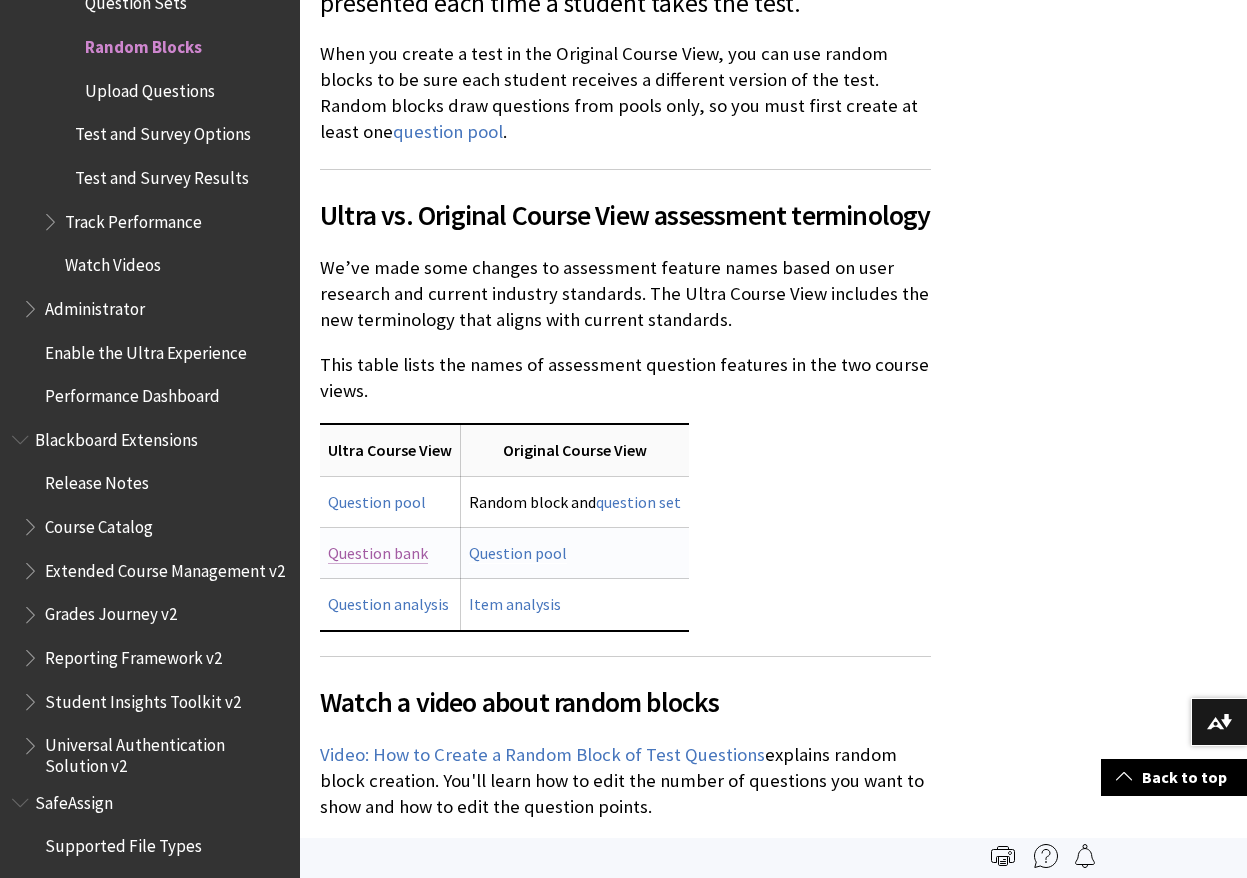 click on "Question bank" at bounding box center [378, 553] 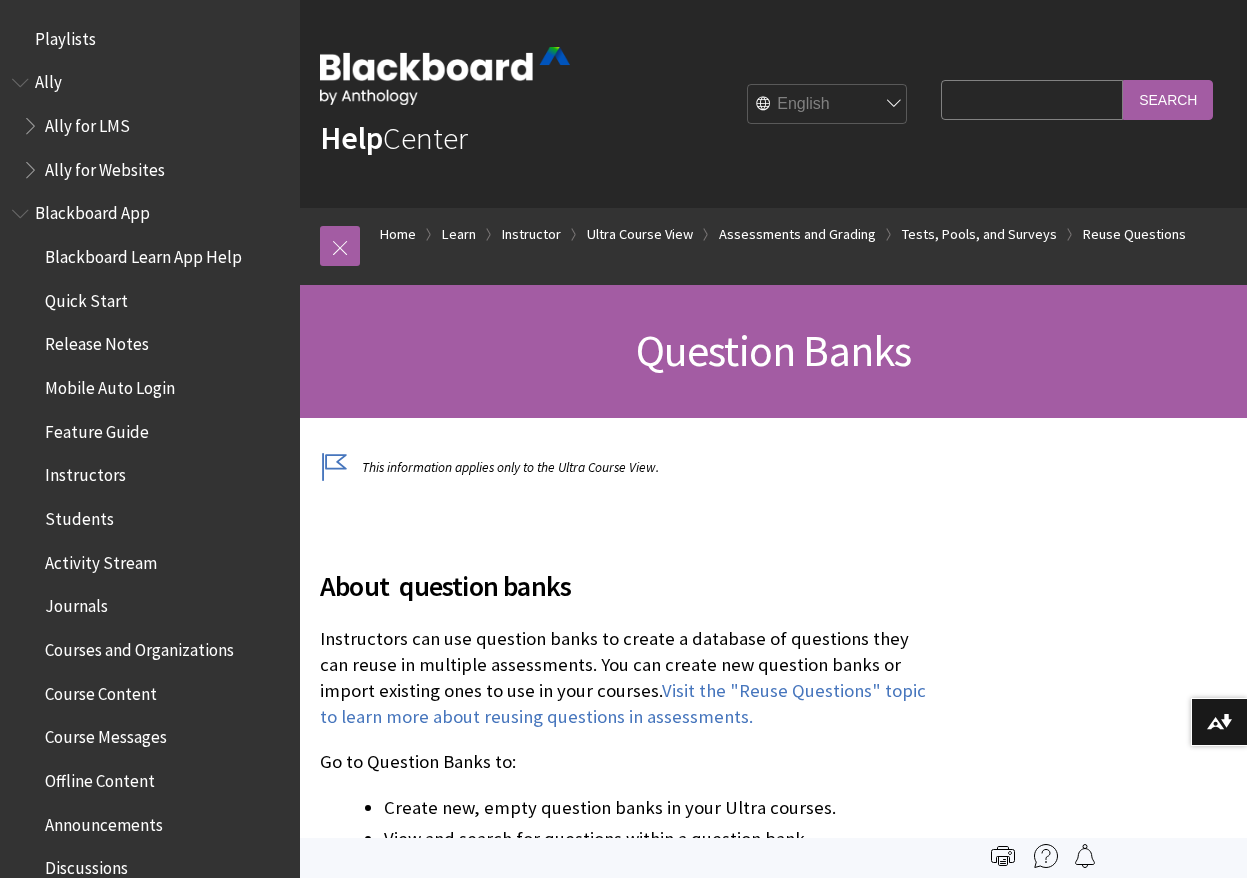 scroll, scrollTop: 0, scrollLeft: 0, axis: both 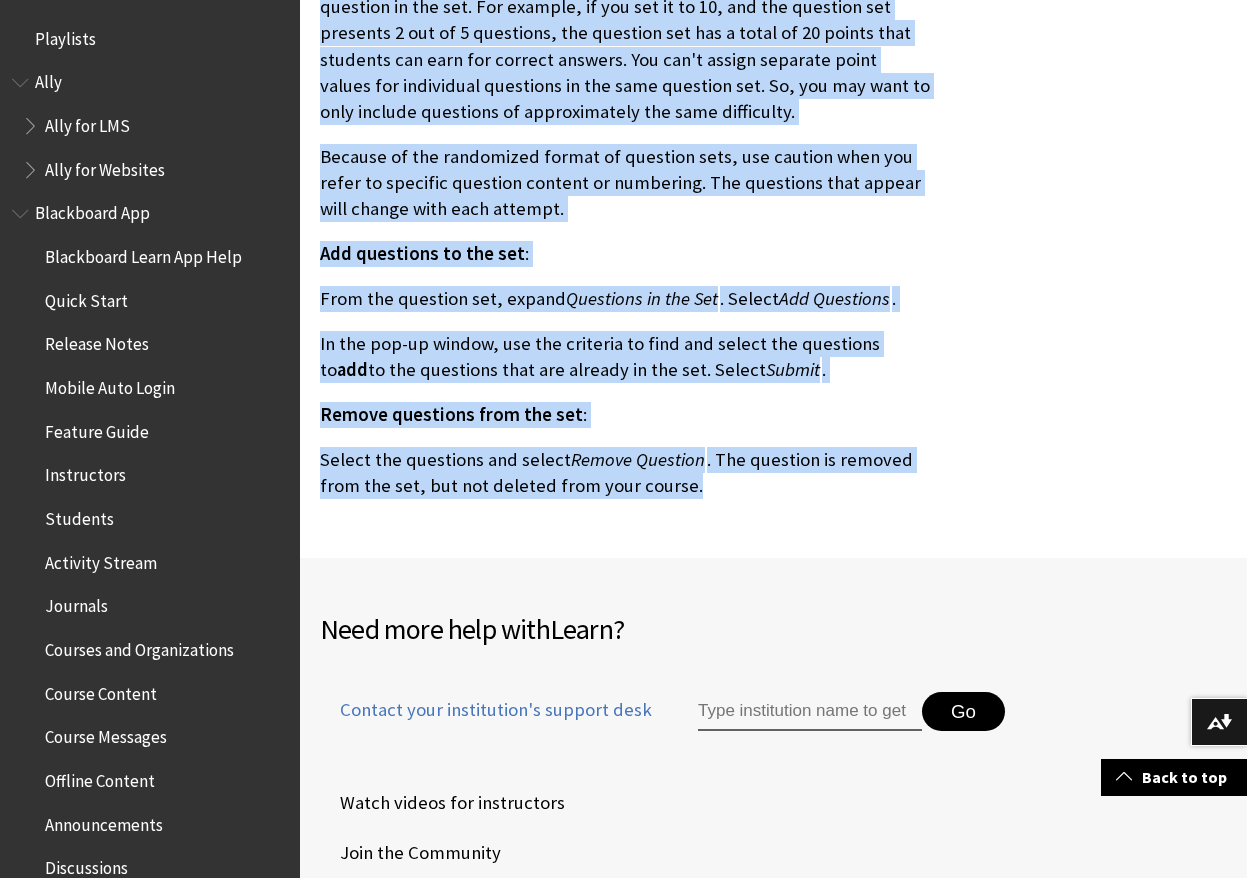 drag, startPoint x: 662, startPoint y: 349, endPoint x: 1084, endPoint y: 456, distance: 435.35388 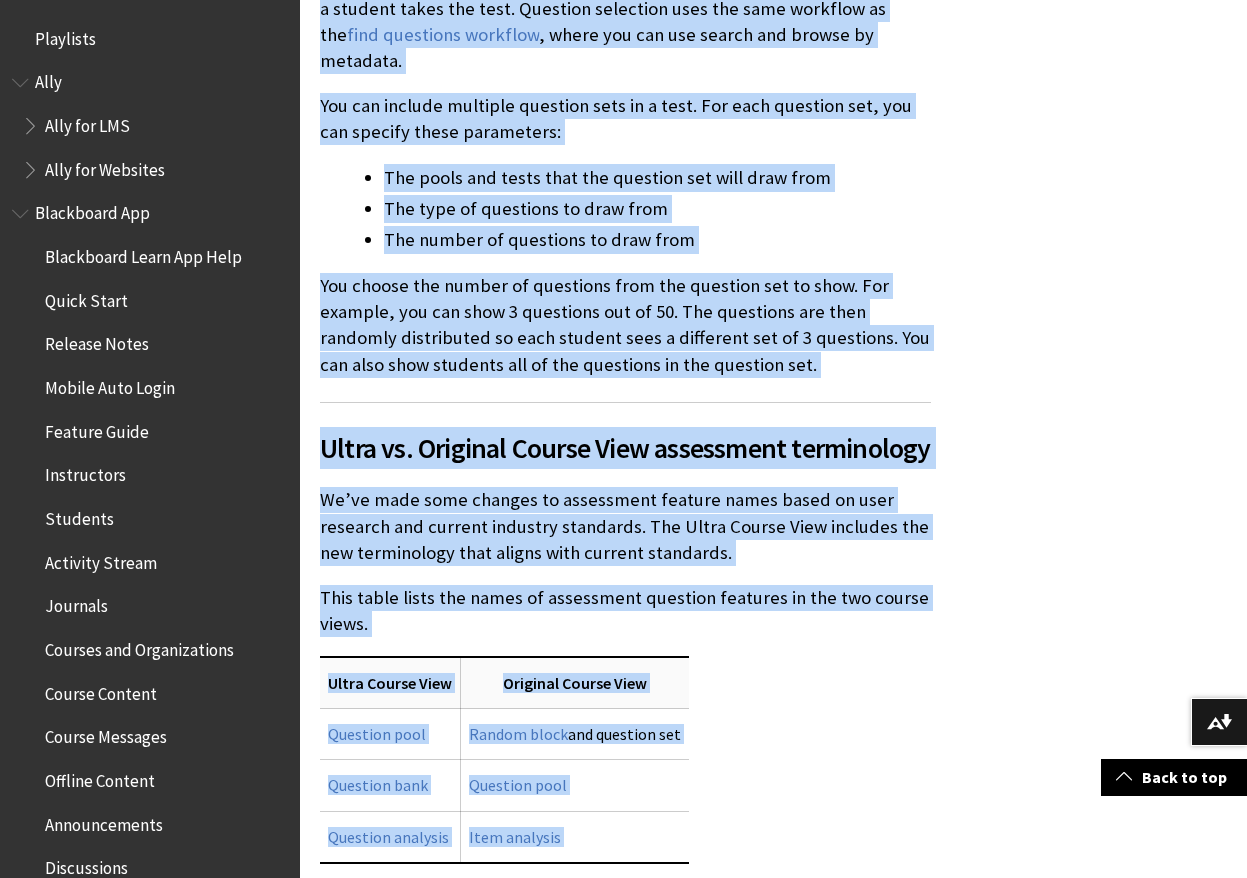 scroll, scrollTop: 904, scrollLeft: 0, axis: vertical 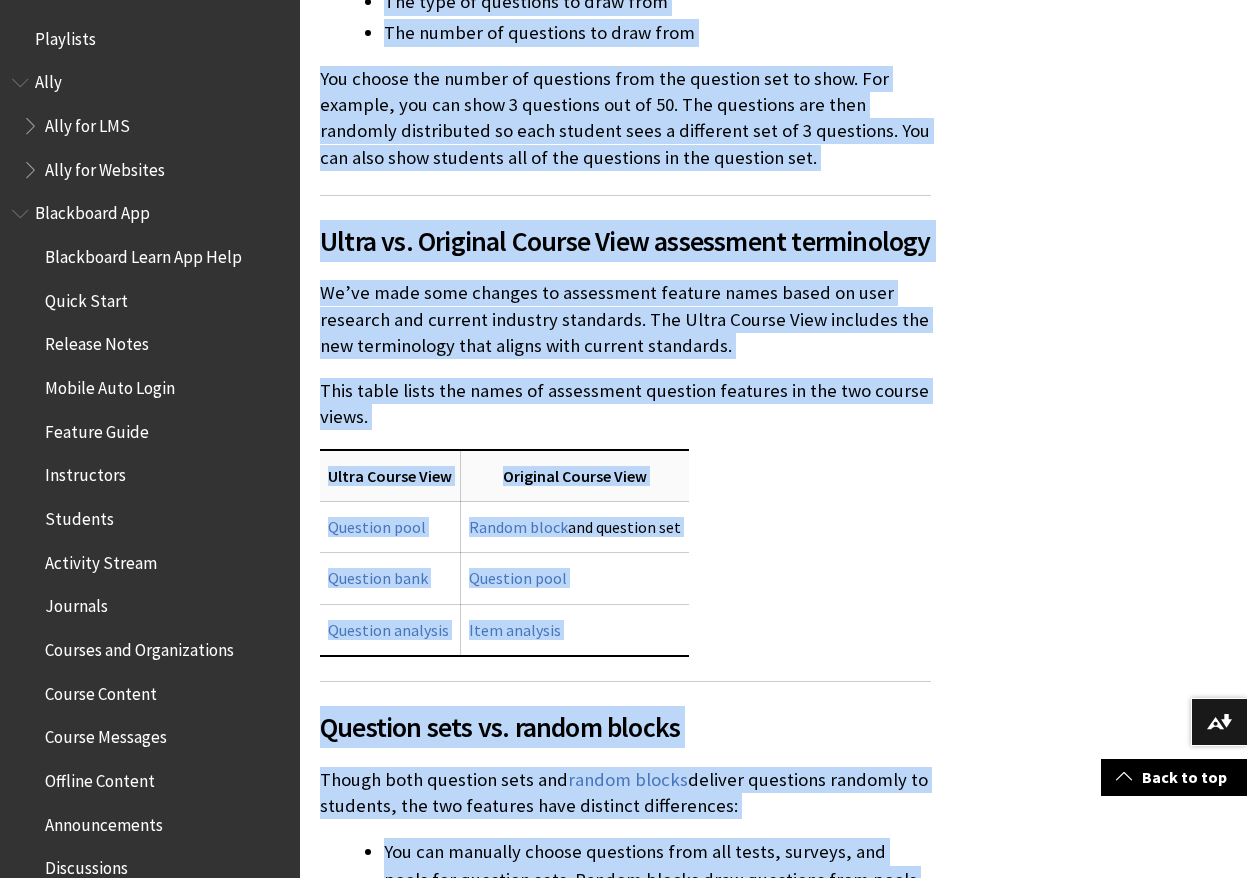 click on "This information applies only to the Original Course View. Your institution controls which tools are available." at bounding box center (773, 1630) 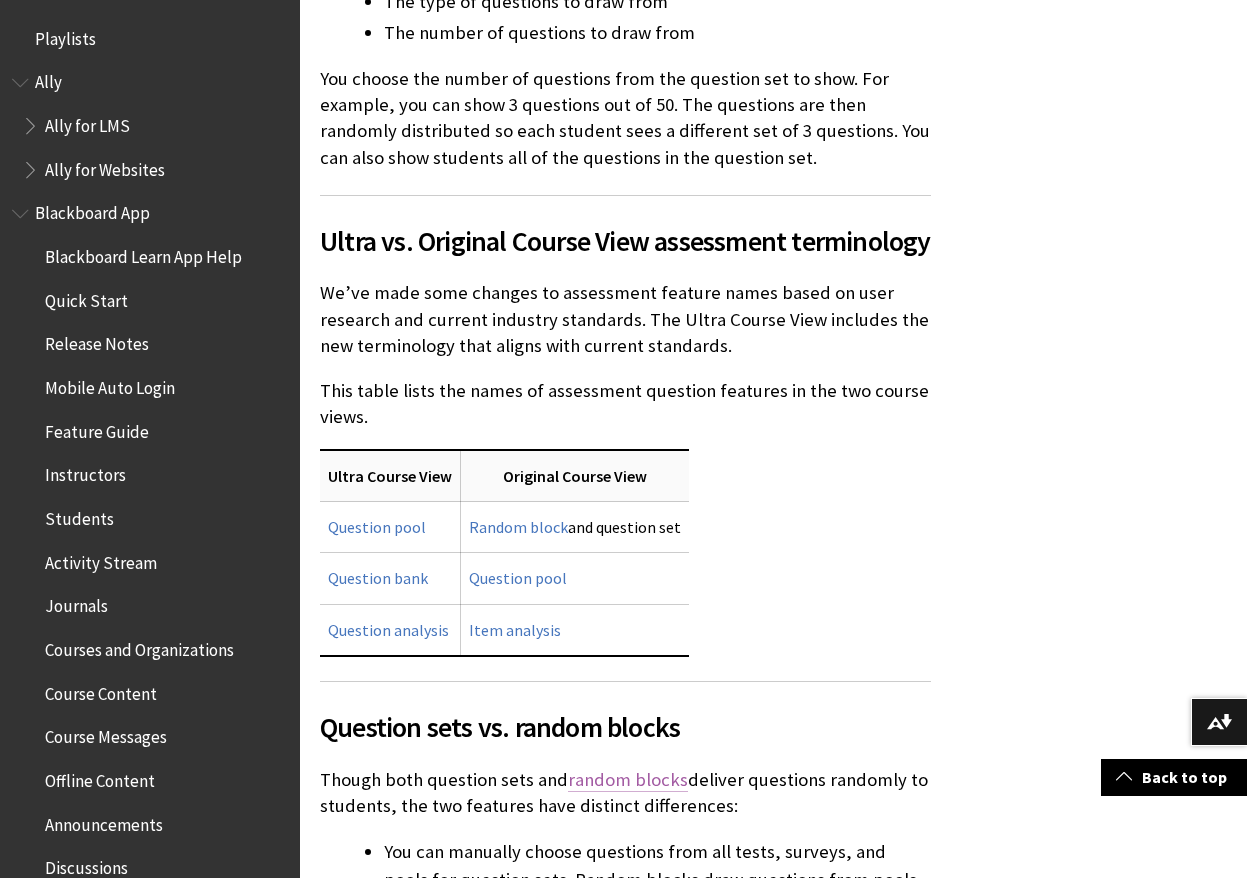 click on "random blocks" at bounding box center [628, 780] 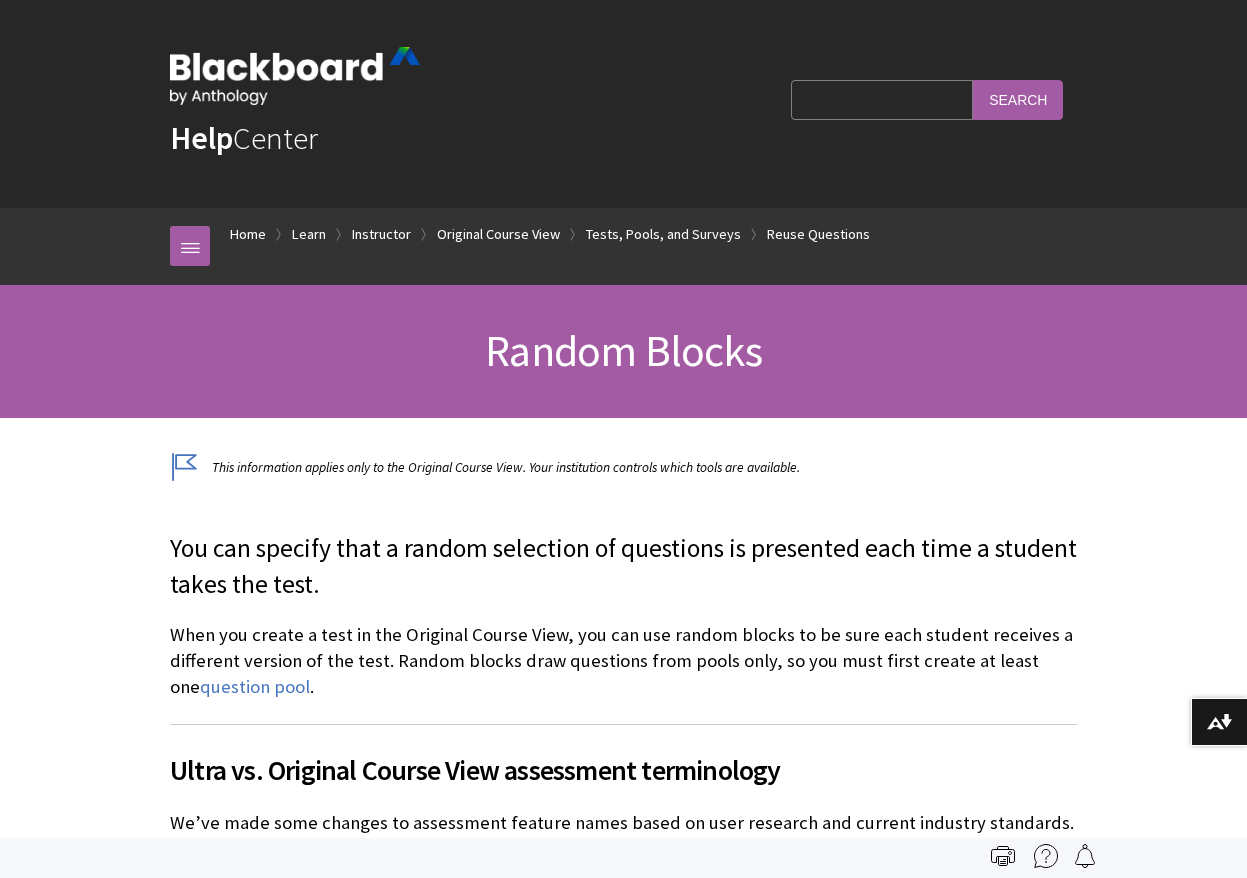 scroll, scrollTop: 0, scrollLeft: 0, axis: both 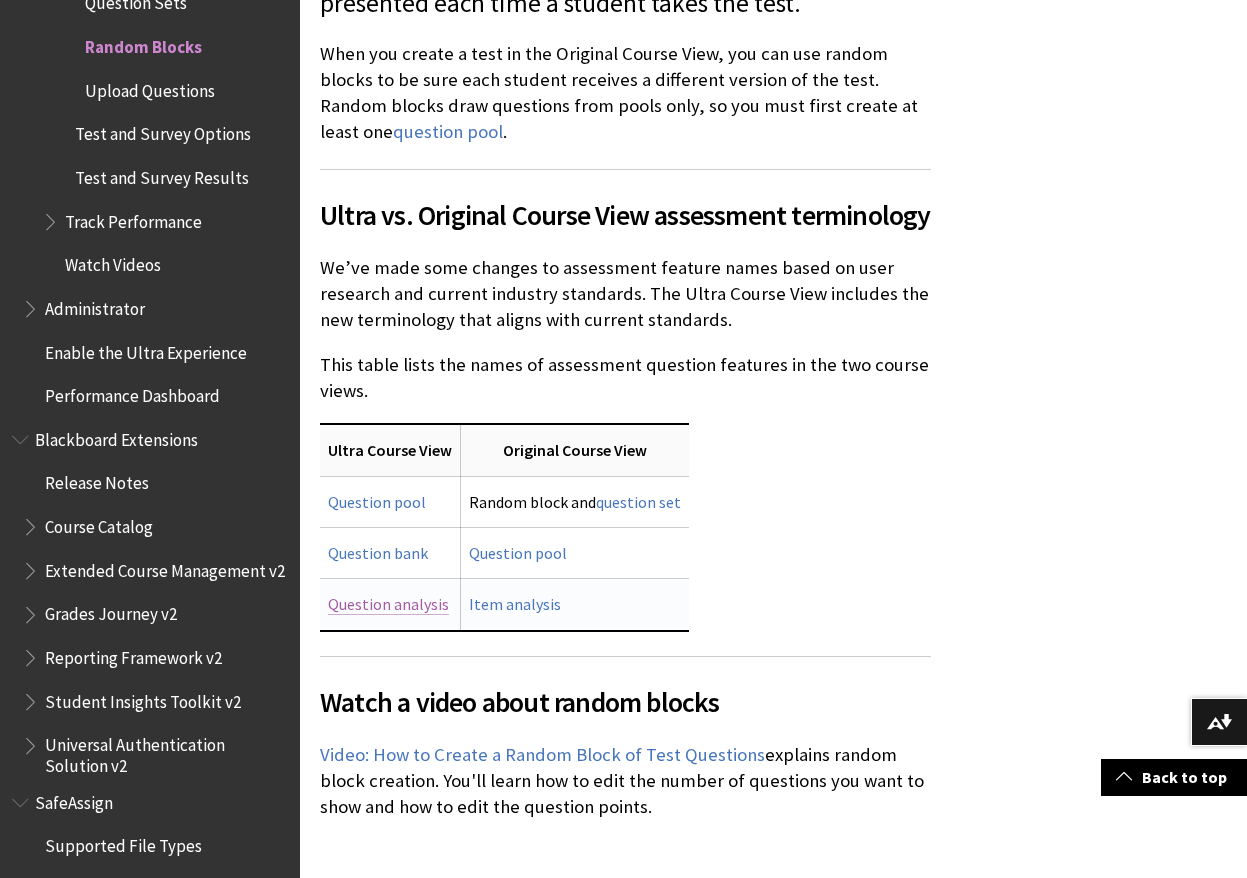click on "Question analysis" at bounding box center (388, 604) 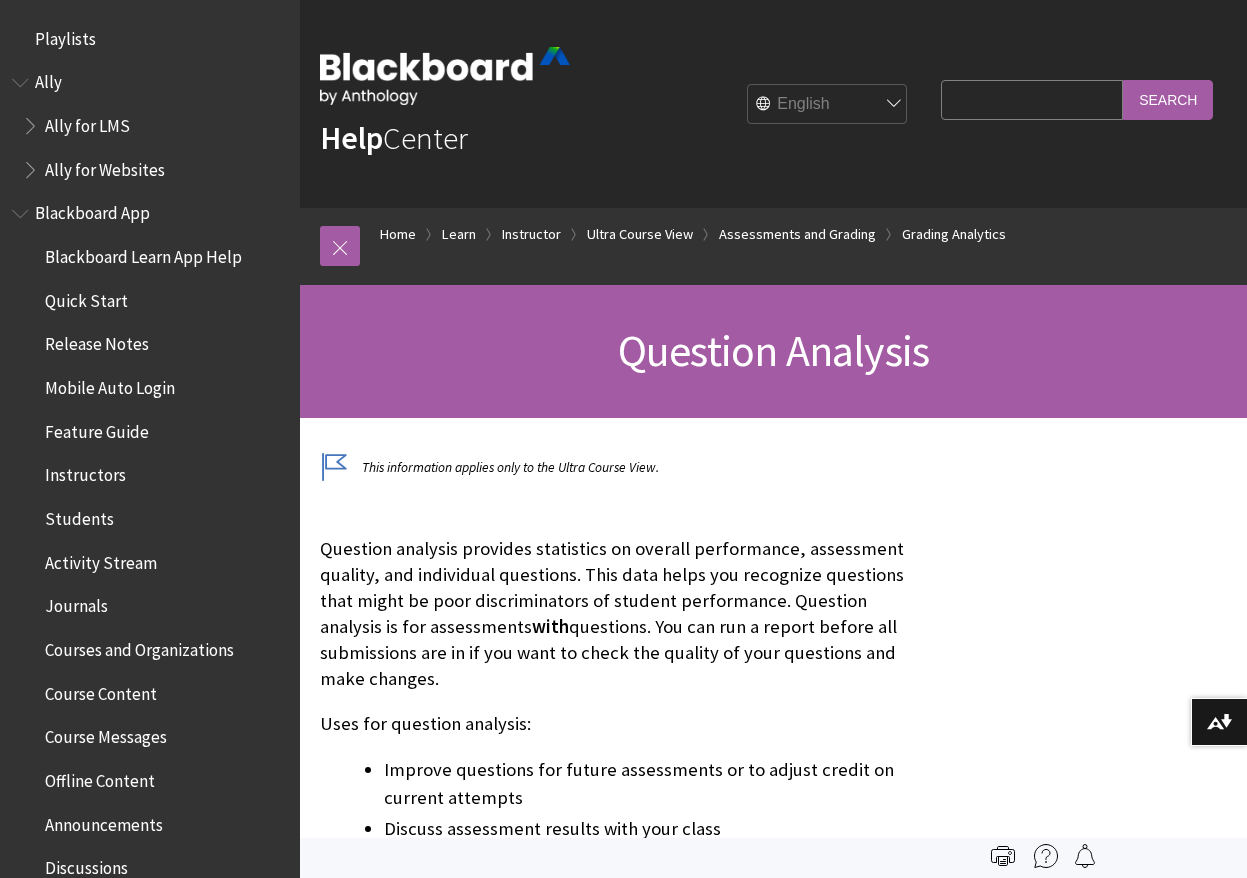 scroll, scrollTop: 0, scrollLeft: 0, axis: both 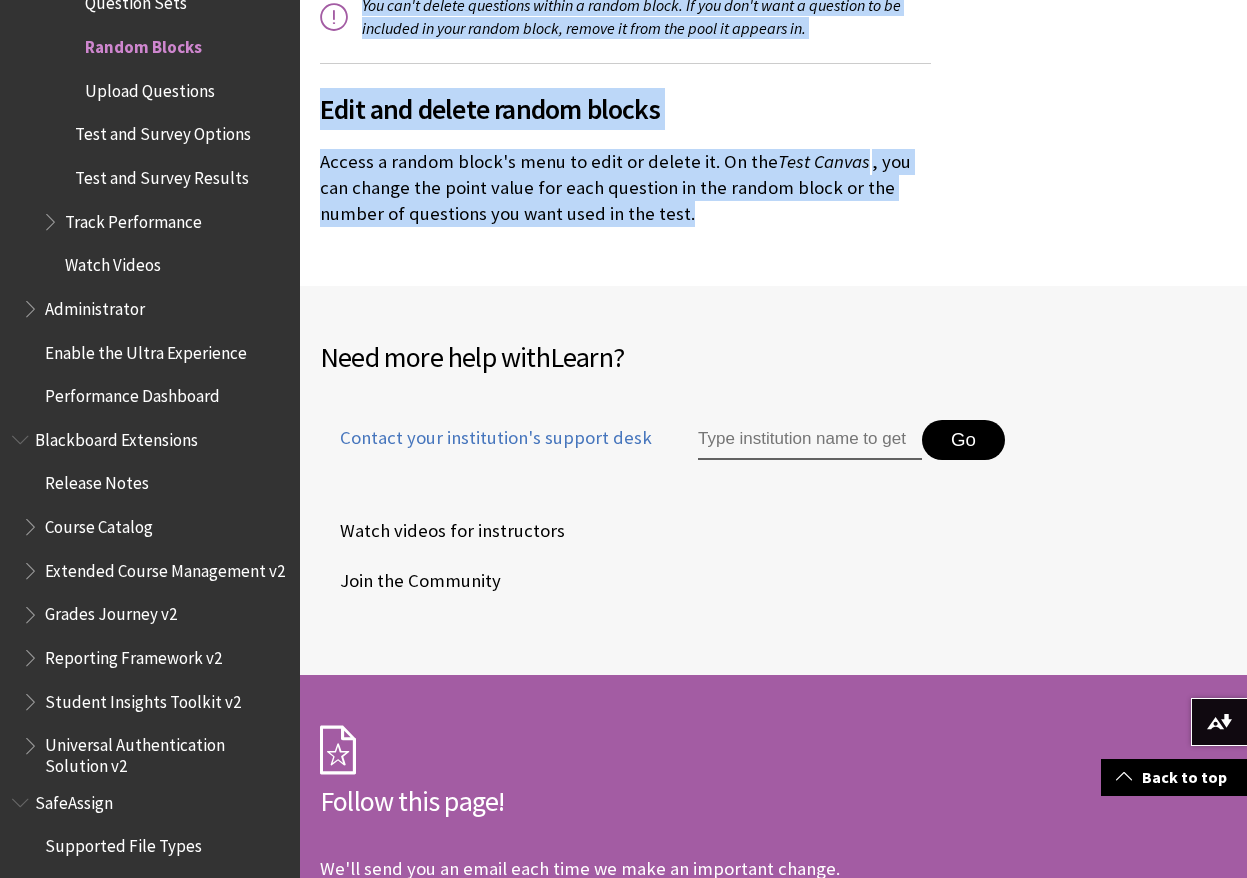 drag, startPoint x: 641, startPoint y: 355, endPoint x: 966, endPoint y: 215, distance: 353.87146 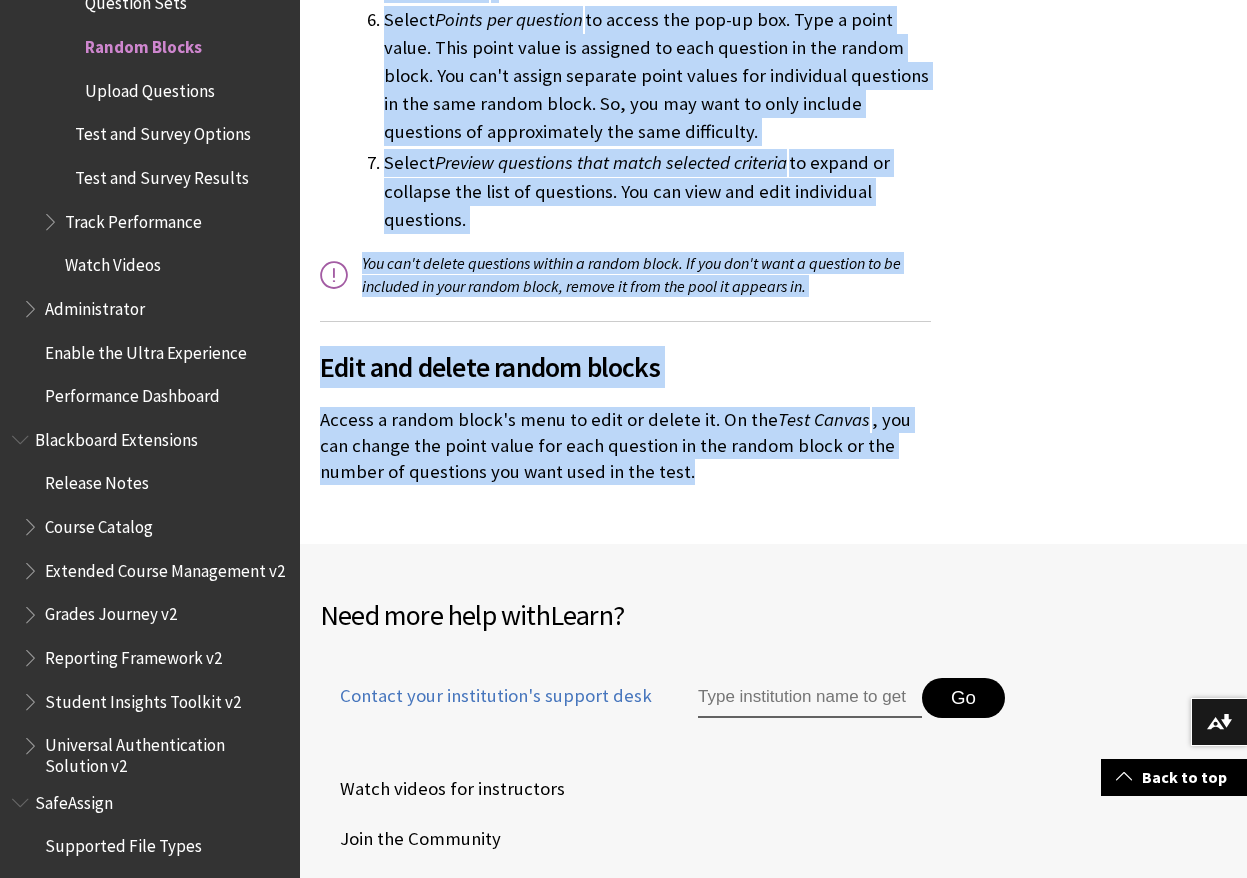 scroll, scrollTop: 3471, scrollLeft: 0, axis: vertical 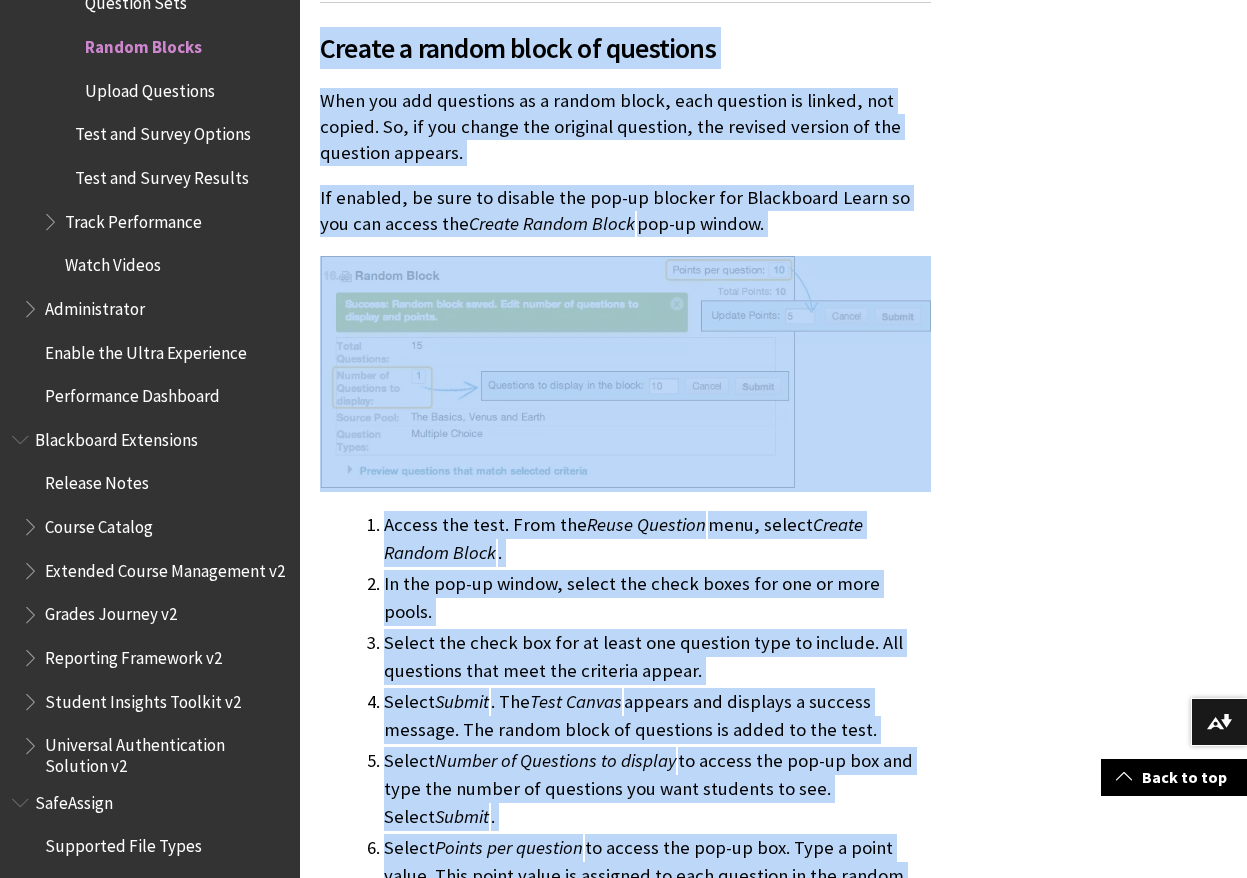 click on "This information applies only to the Original Course View. Your institution controls which tools are available.
." at bounding box center (773, -428) 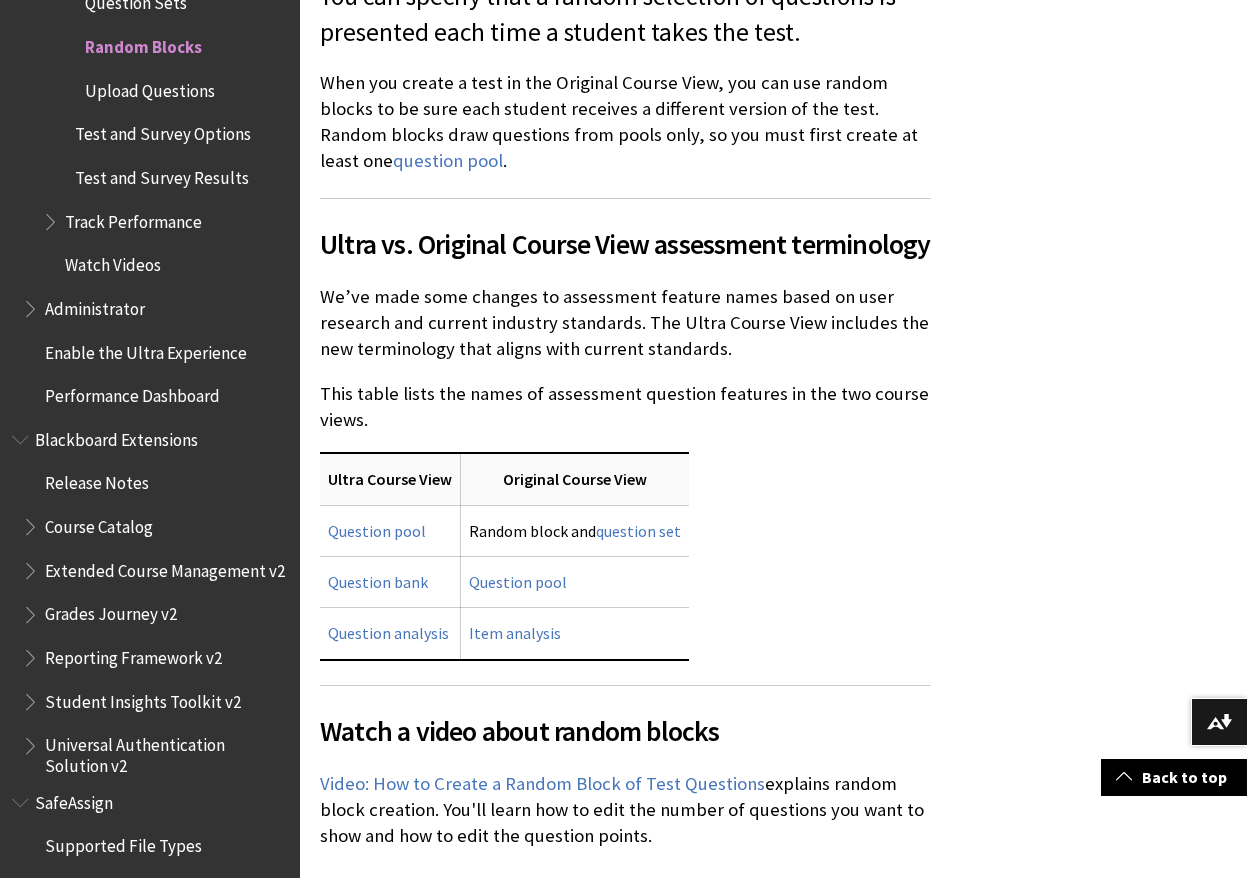 scroll, scrollTop: 585, scrollLeft: 0, axis: vertical 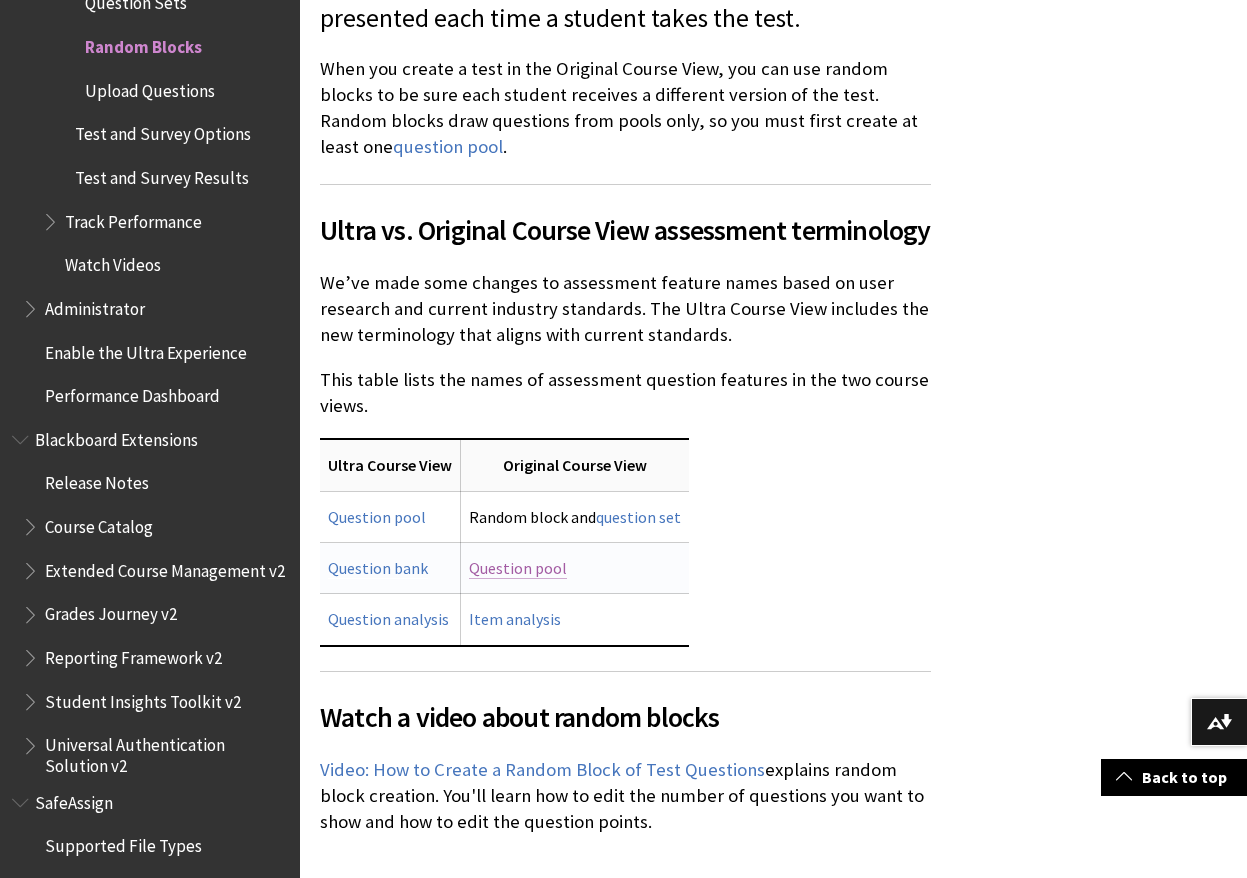 click on "Question pool" at bounding box center [518, 568] 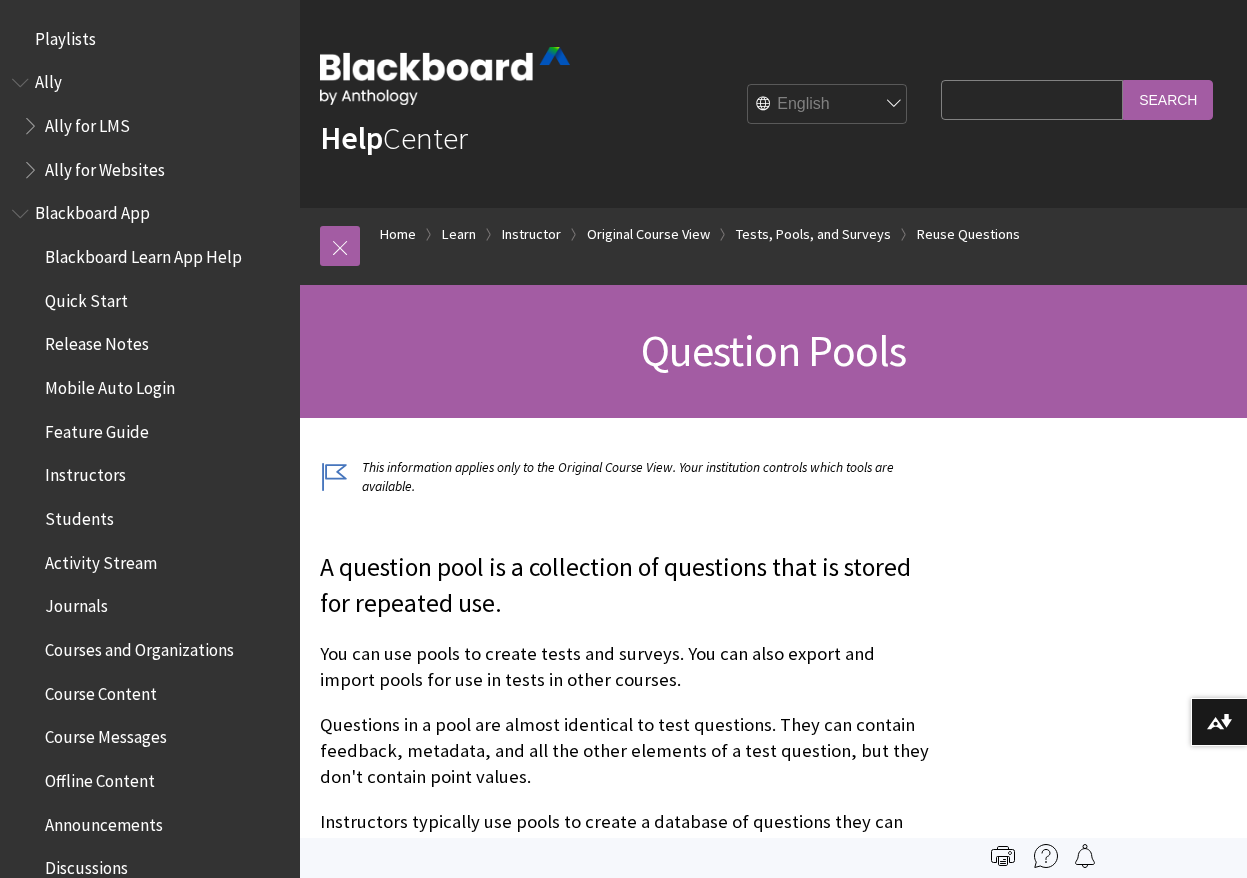 scroll, scrollTop: 0, scrollLeft: 0, axis: both 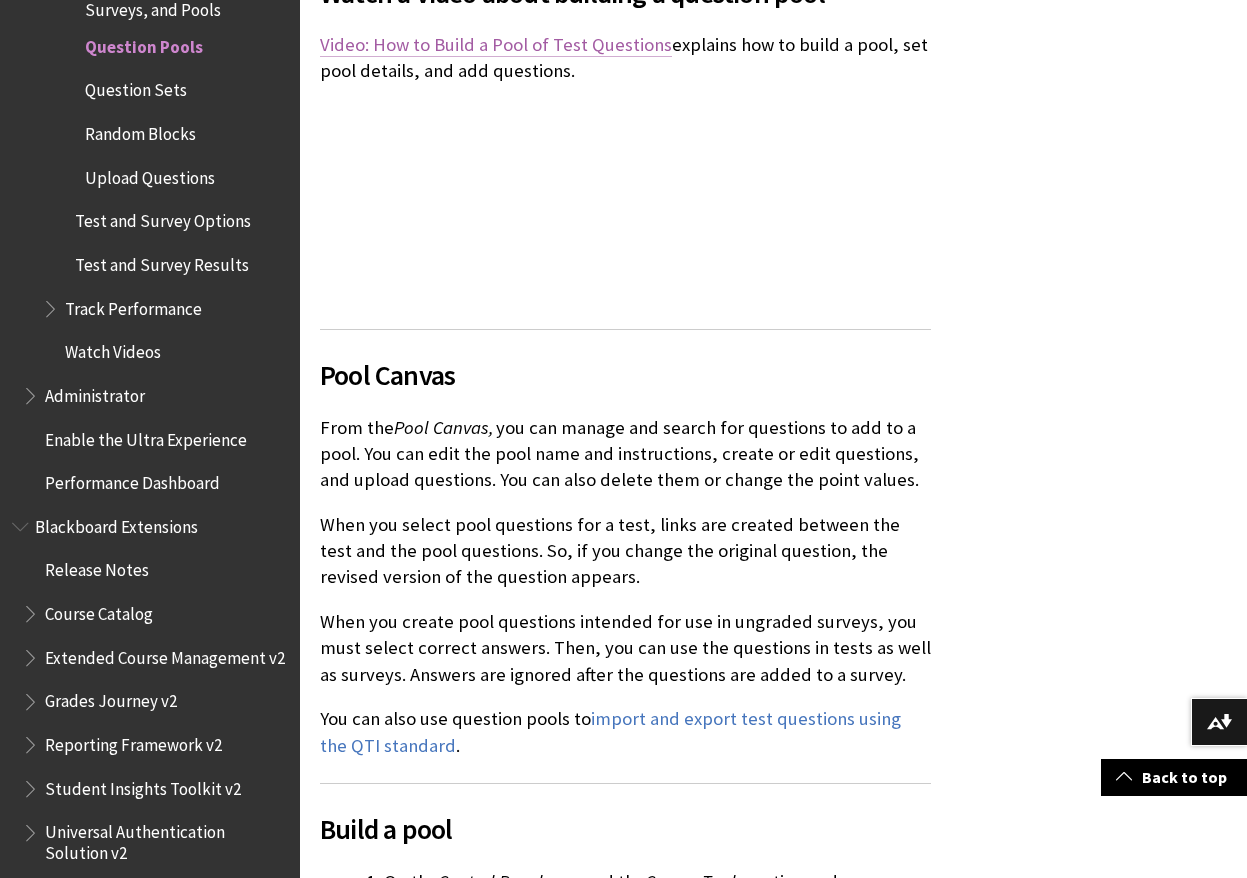 click on "Video: How to Build a Pool of Test Questions" at bounding box center (496, 45) 